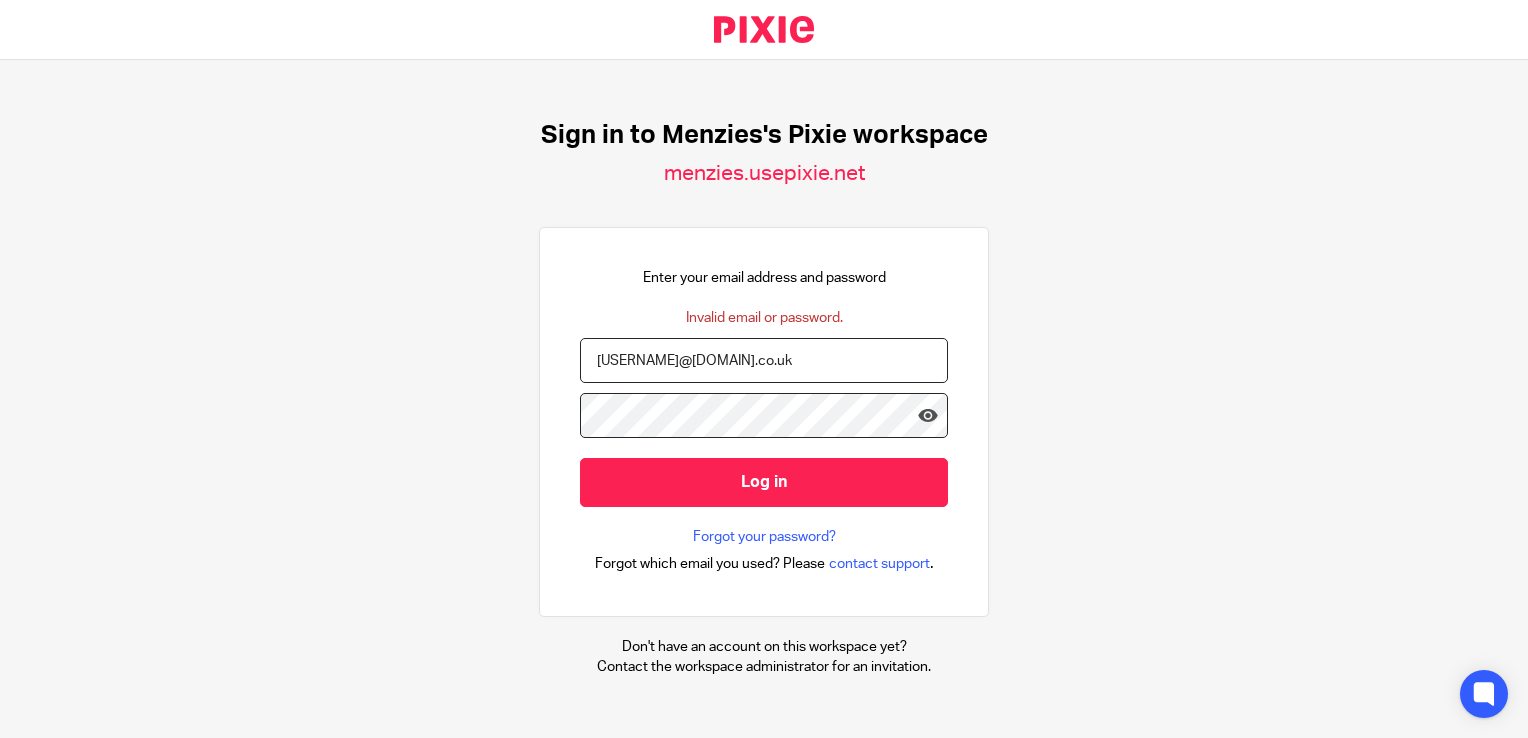 scroll, scrollTop: 0, scrollLeft: 0, axis: both 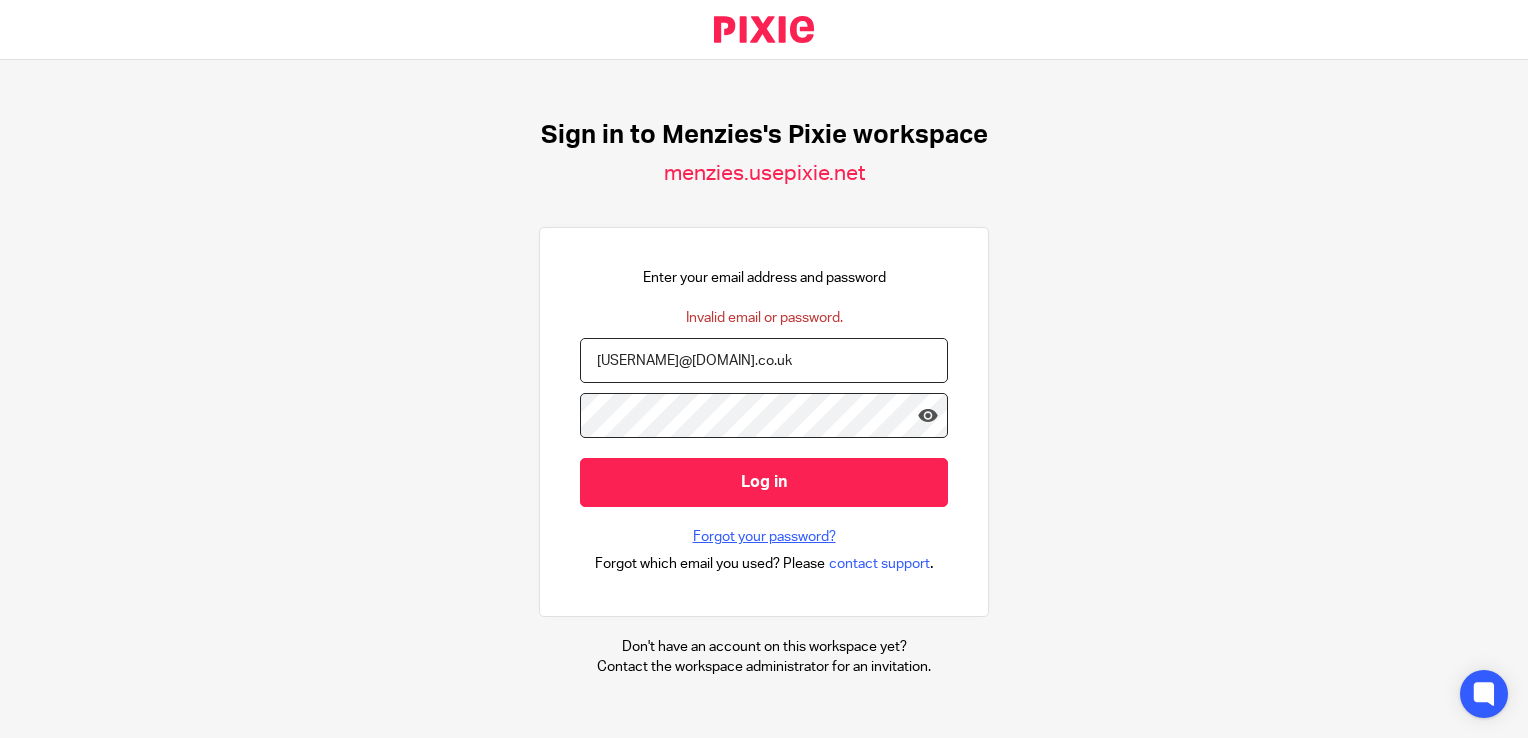 click on "Forgot your password?" at bounding box center (764, 537) 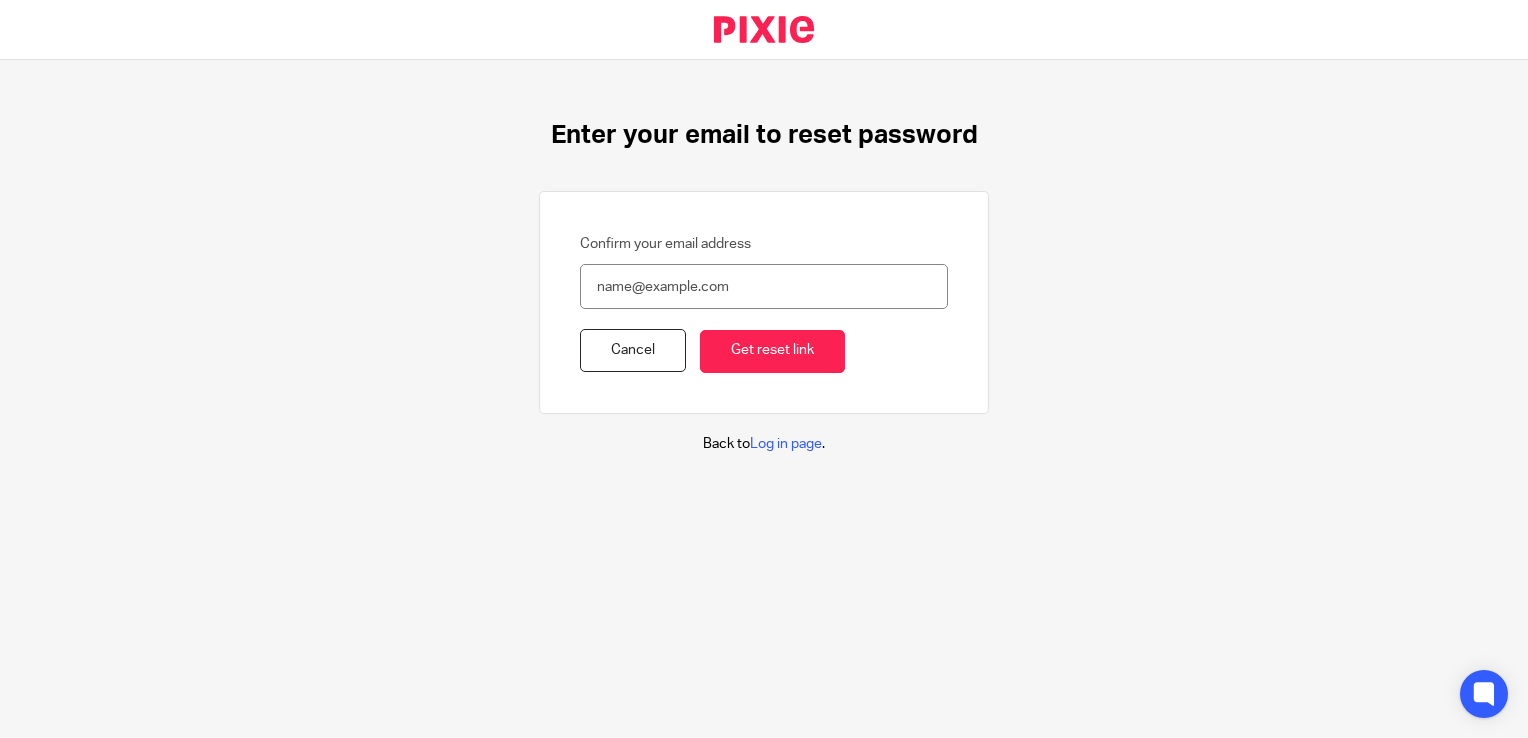 scroll, scrollTop: 0, scrollLeft: 0, axis: both 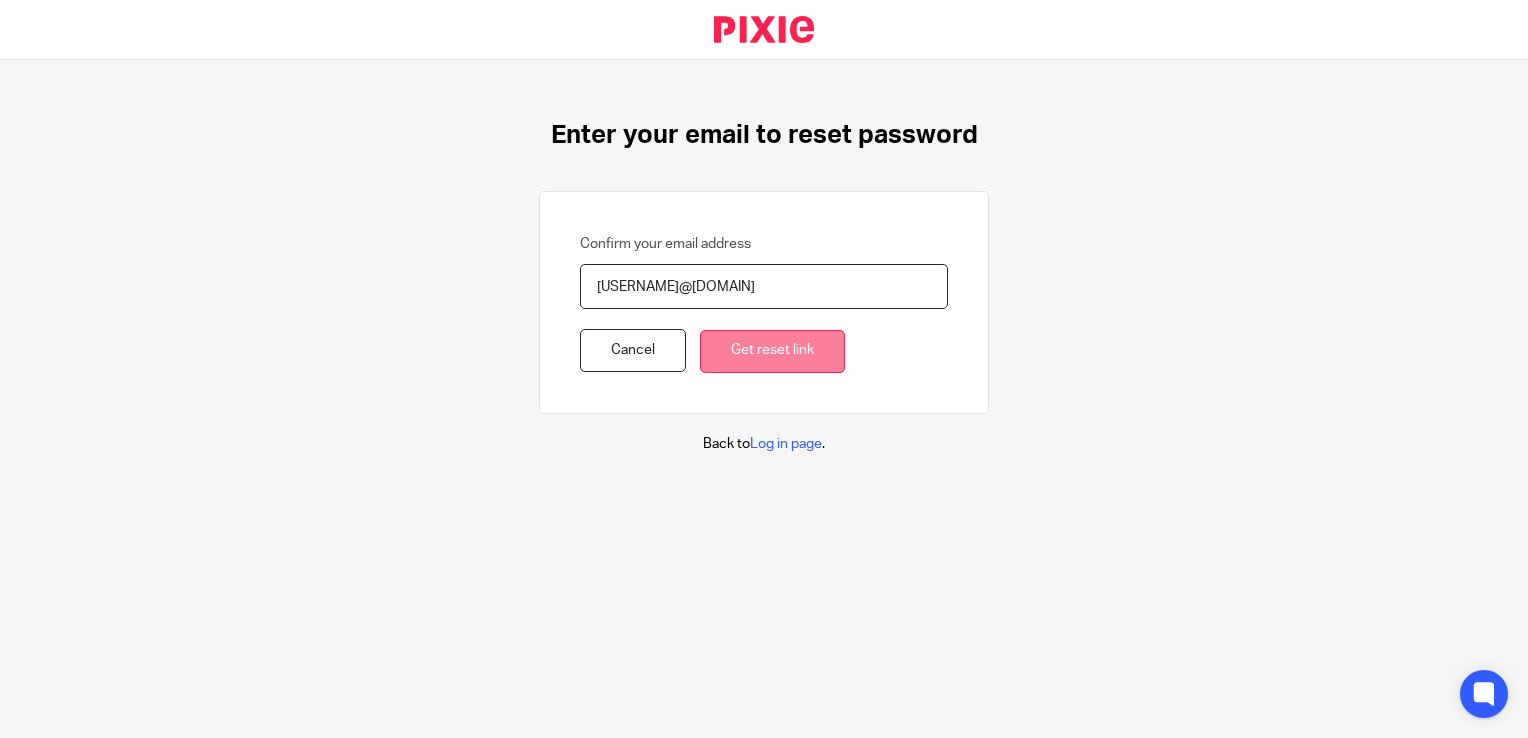 click on "Get reset link" at bounding box center (772, 351) 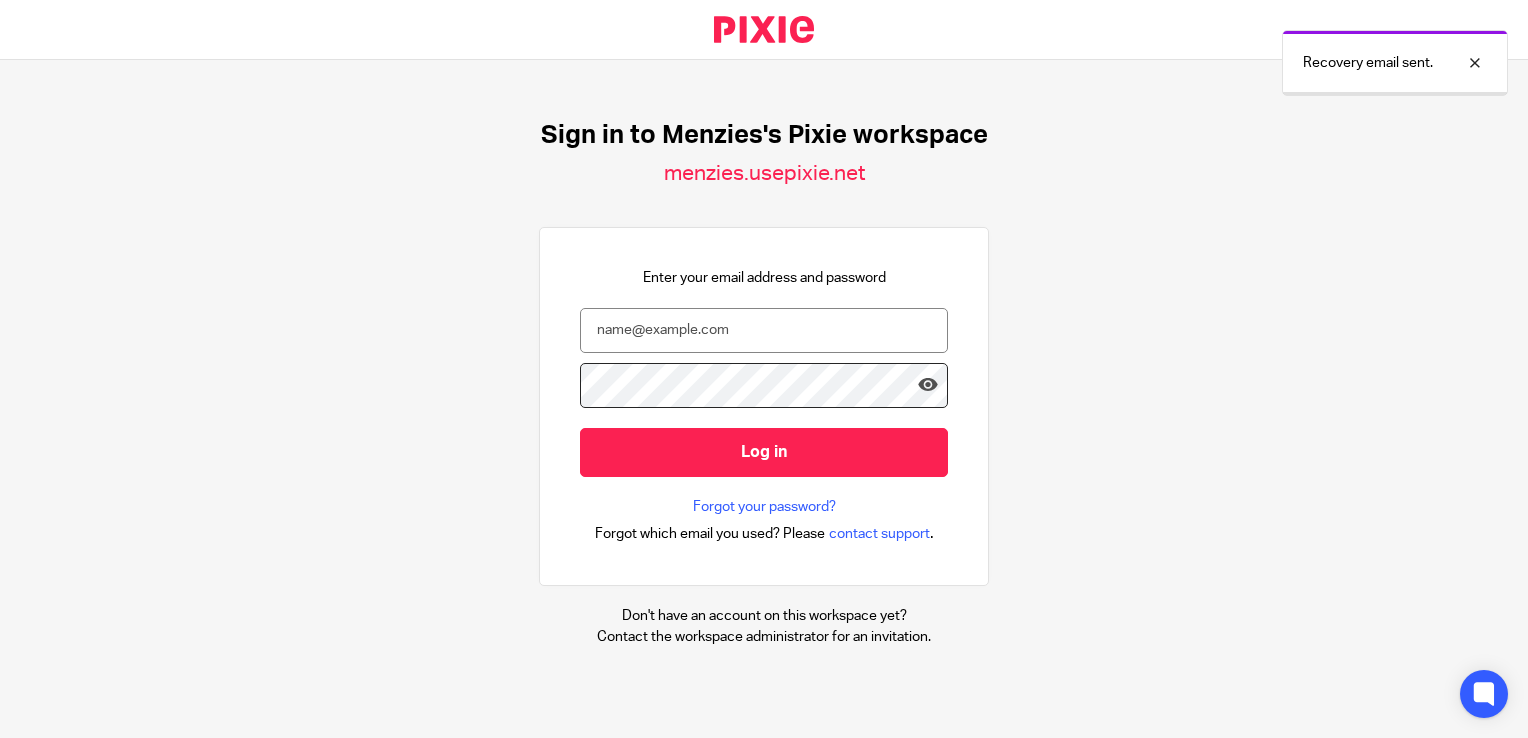 scroll, scrollTop: 0, scrollLeft: 0, axis: both 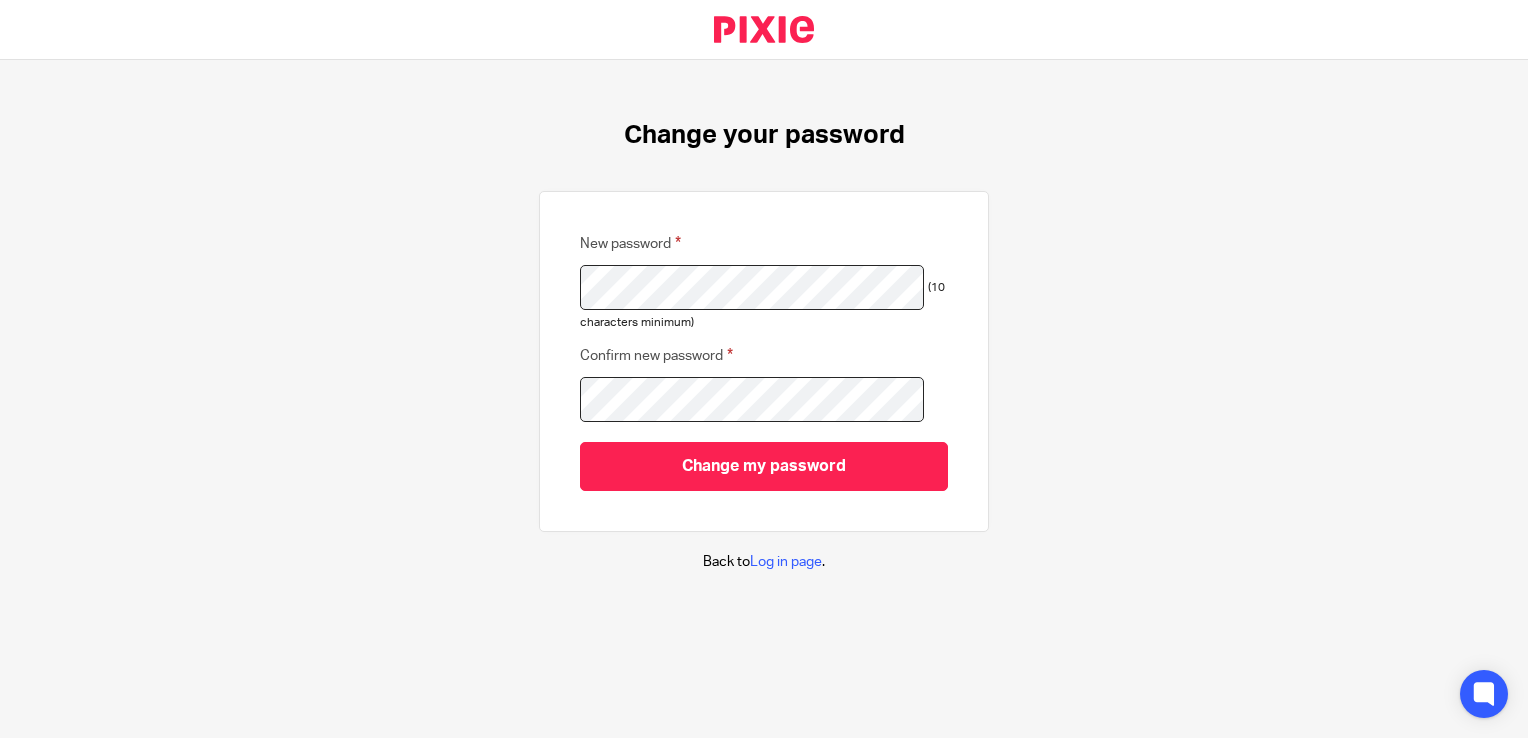 click on "Change your password
New password
(10 characters minimum)
Confirm new password
Change my password
Back to  Log in page ." at bounding box center [764, 346] 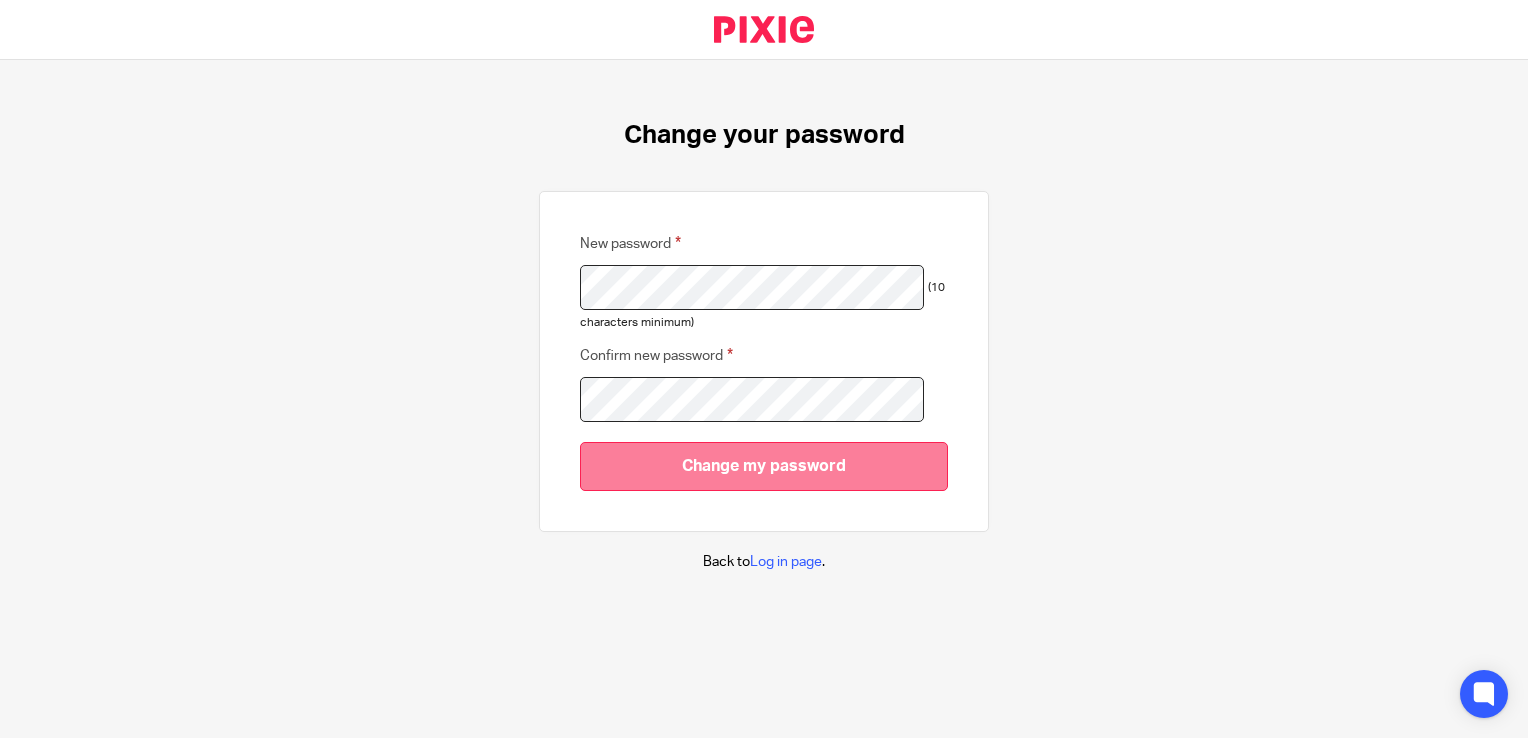 click on "Change my password" at bounding box center (764, 466) 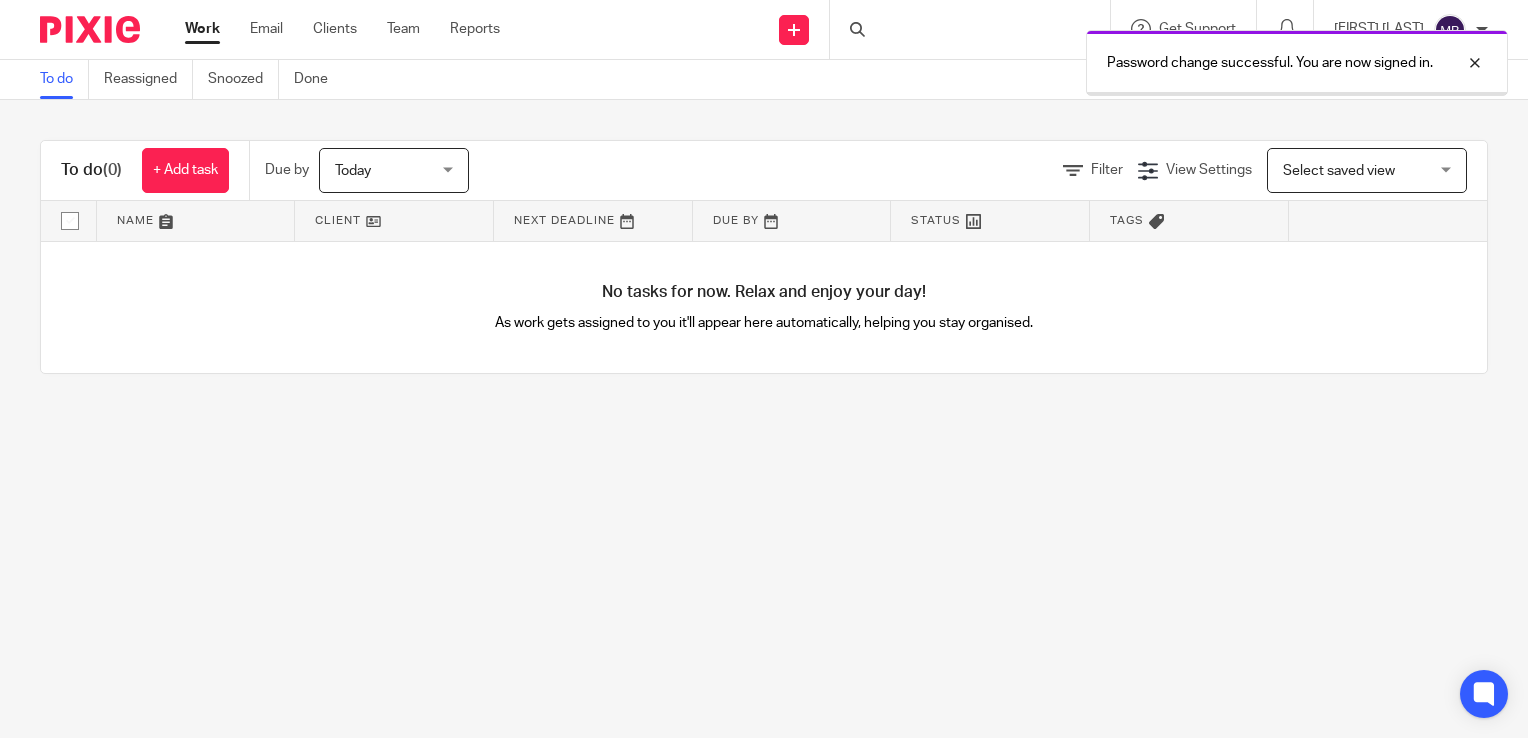 scroll, scrollTop: 0, scrollLeft: 0, axis: both 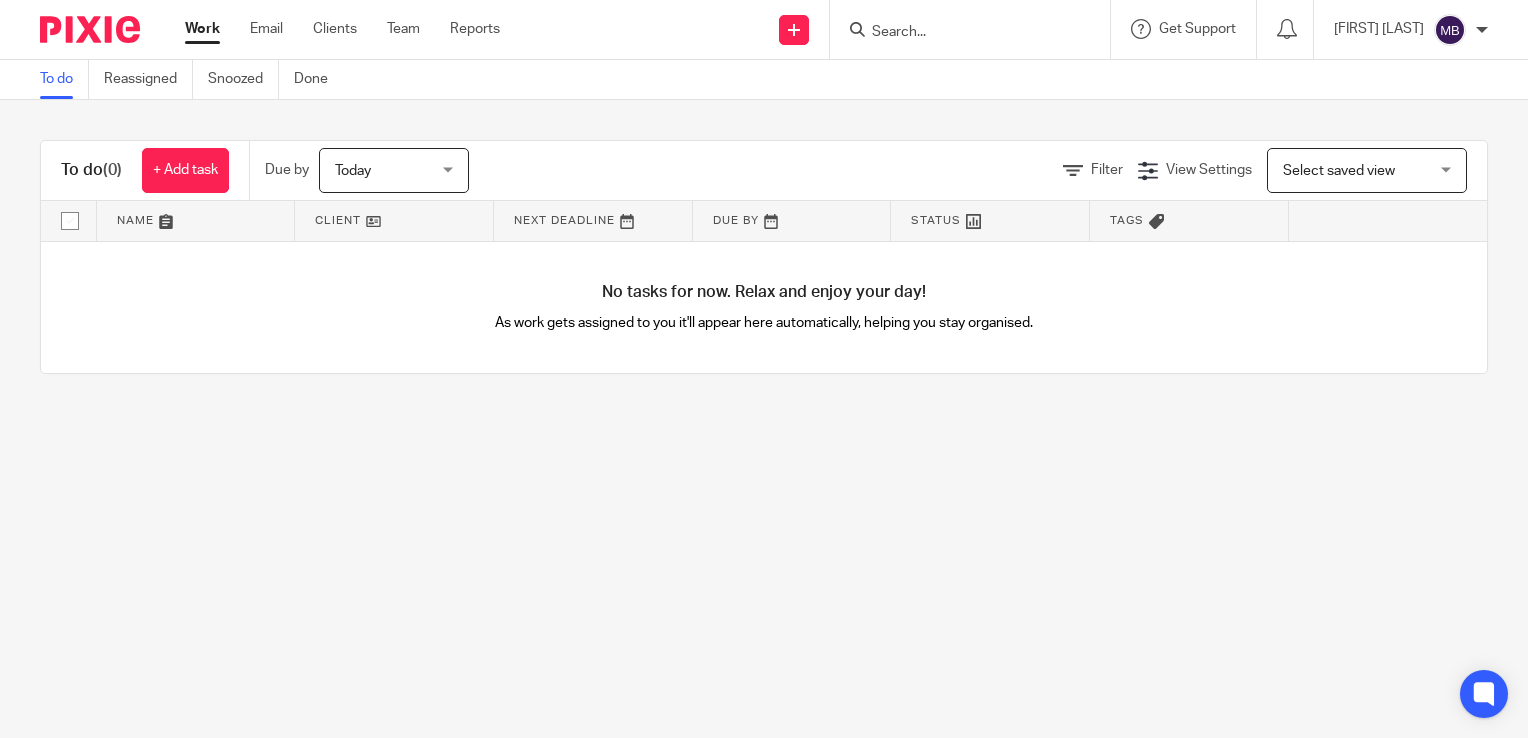 click at bounding box center [394, 221] 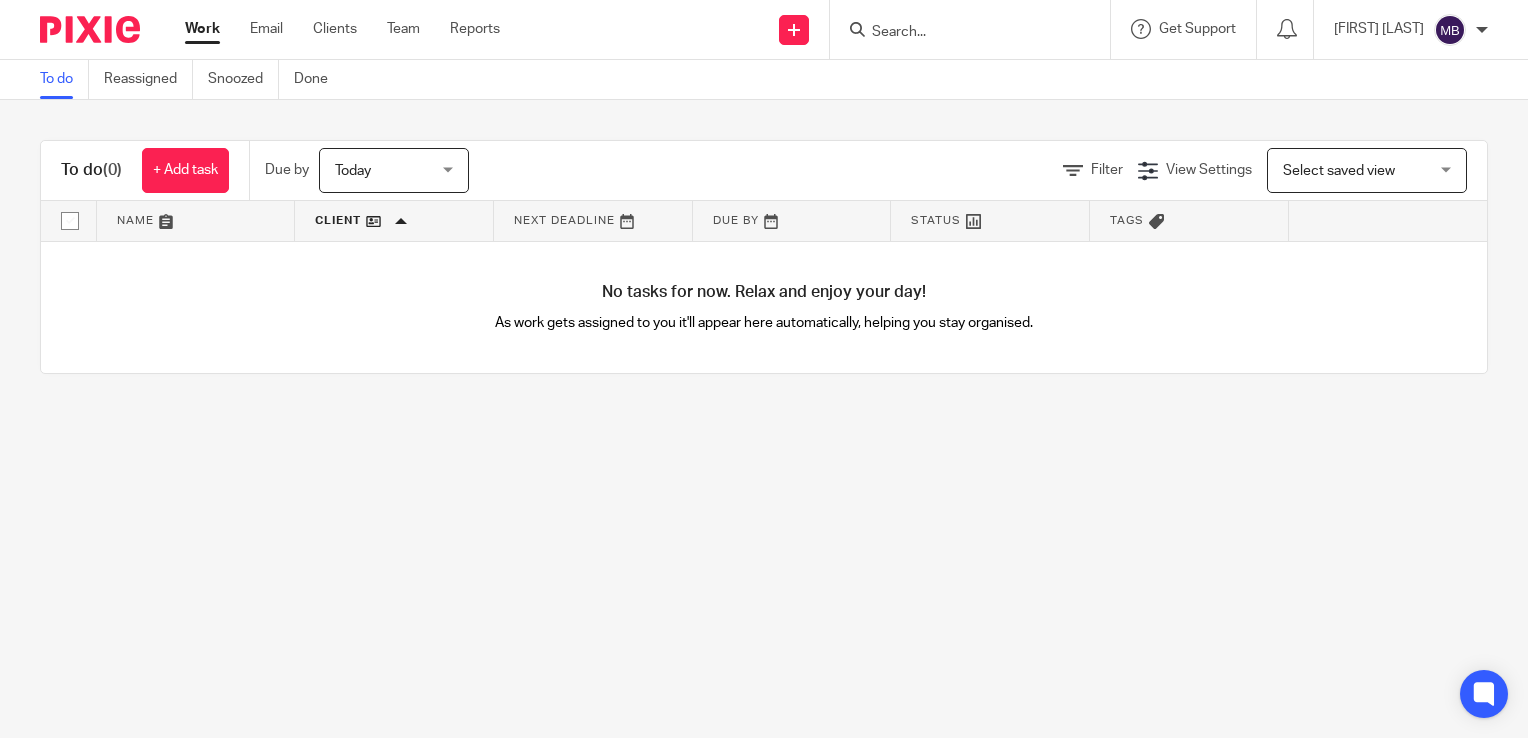 scroll, scrollTop: 0, scrollLeft: 0, axis: both 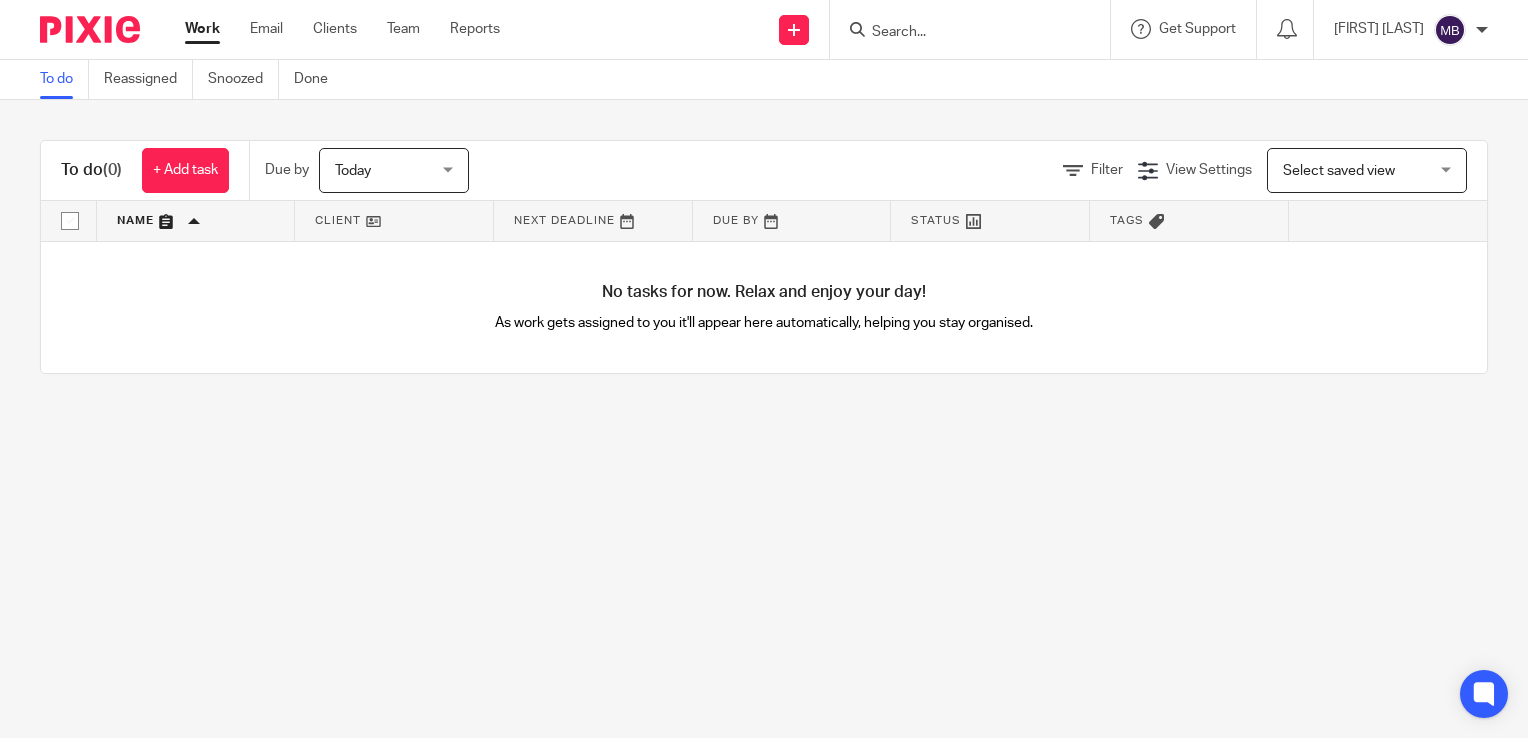 click at bounding box center (593, 221) 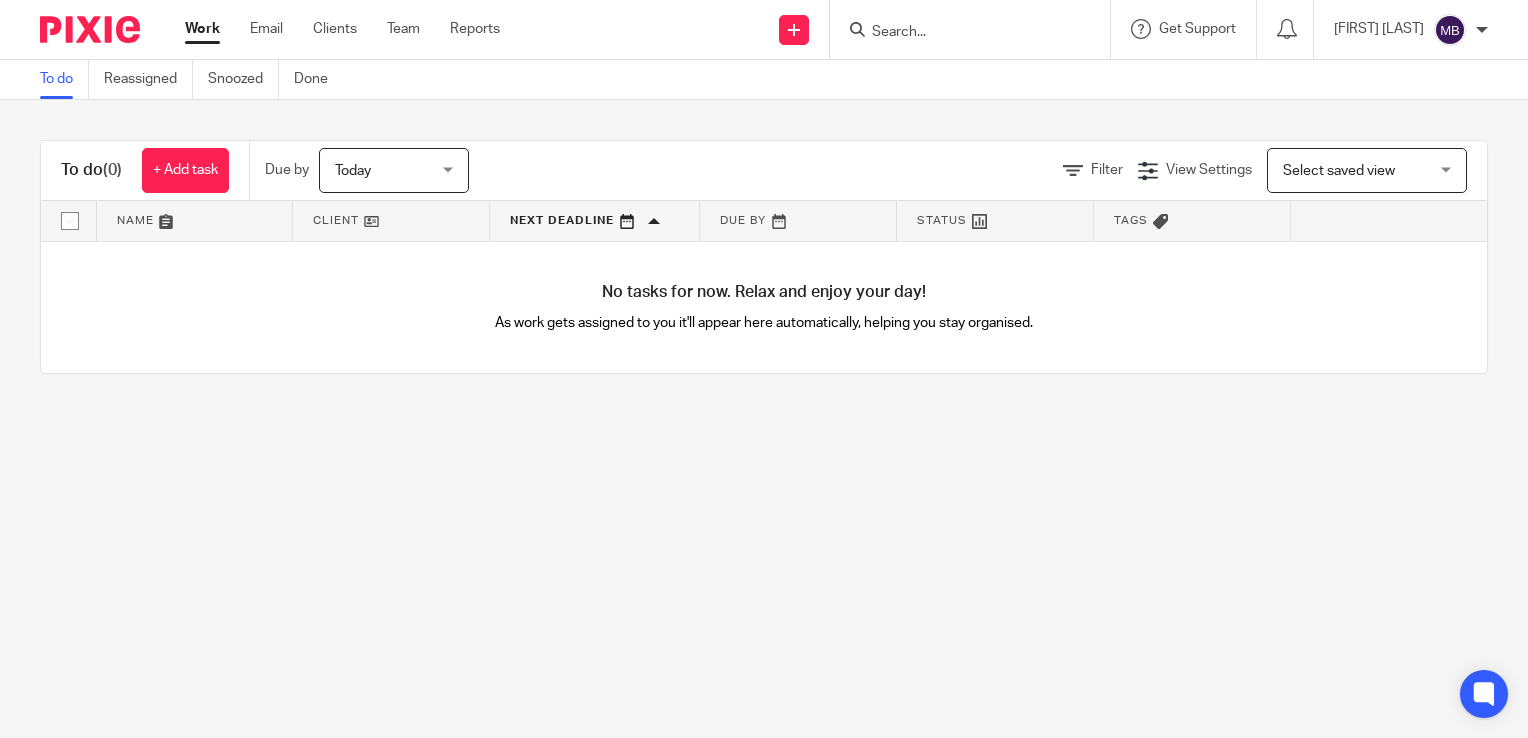 scroll, scrollTop: 0, scrollLeft: 0, axis: both 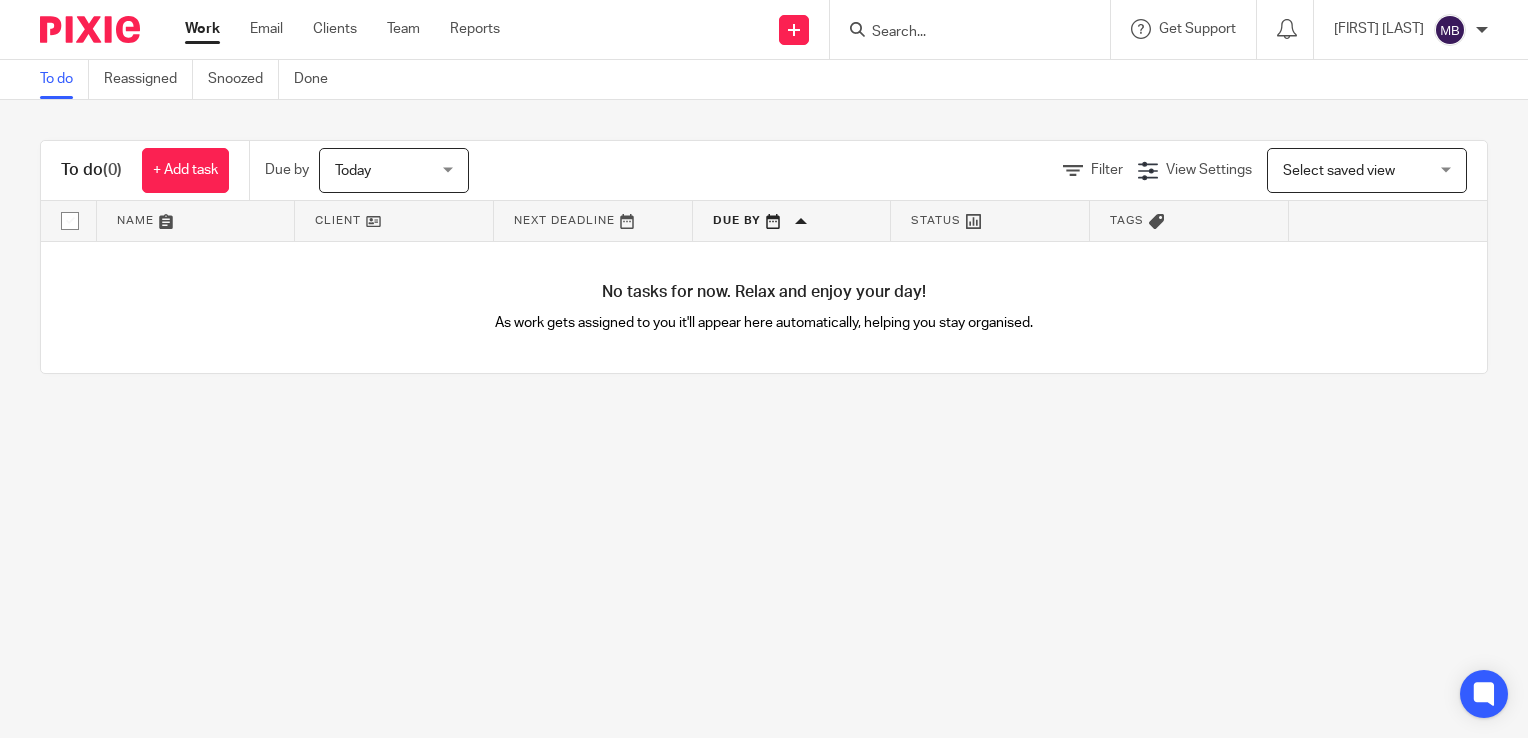 click on "Today
Today" at bounding box center (394, 170) 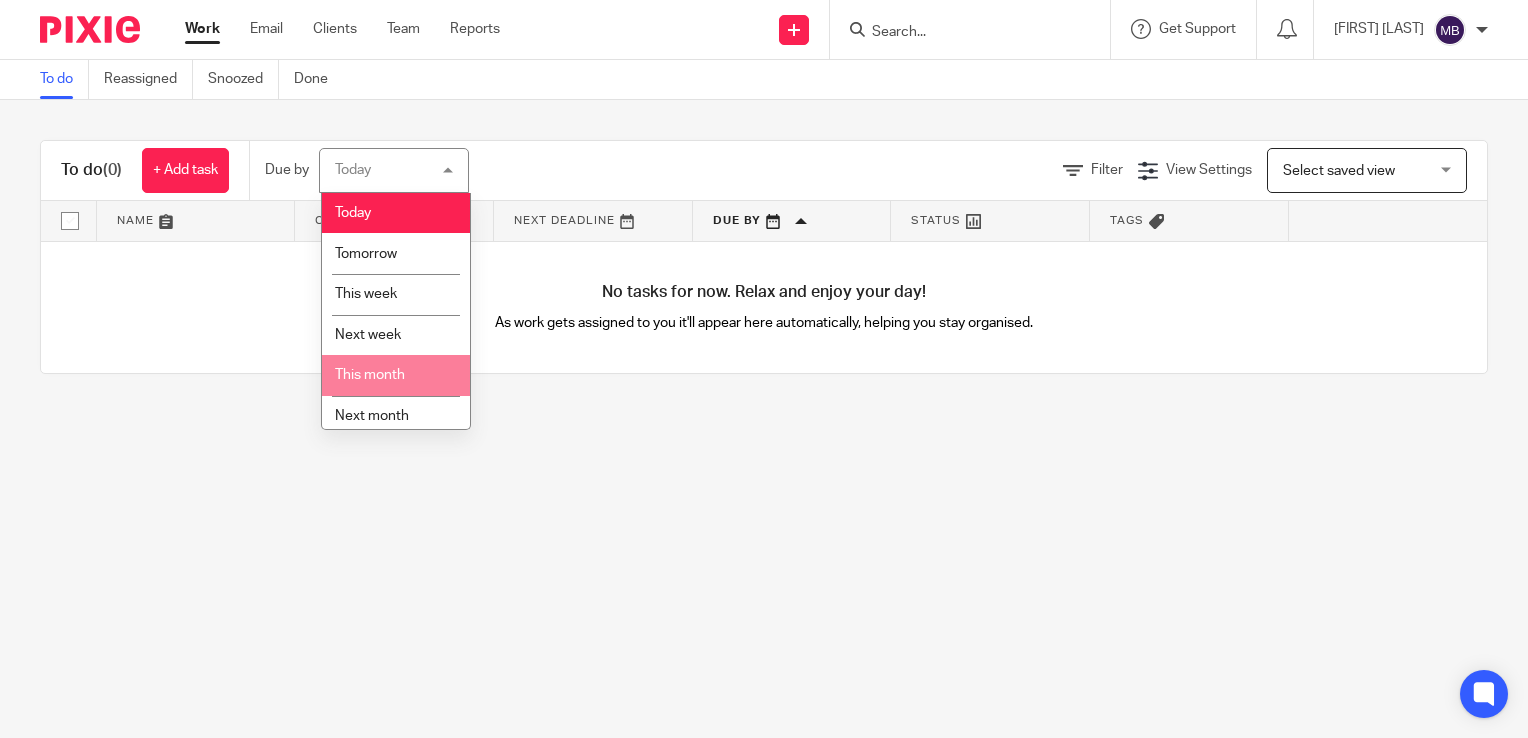 click on "This month" at bounding box center [370, 375] 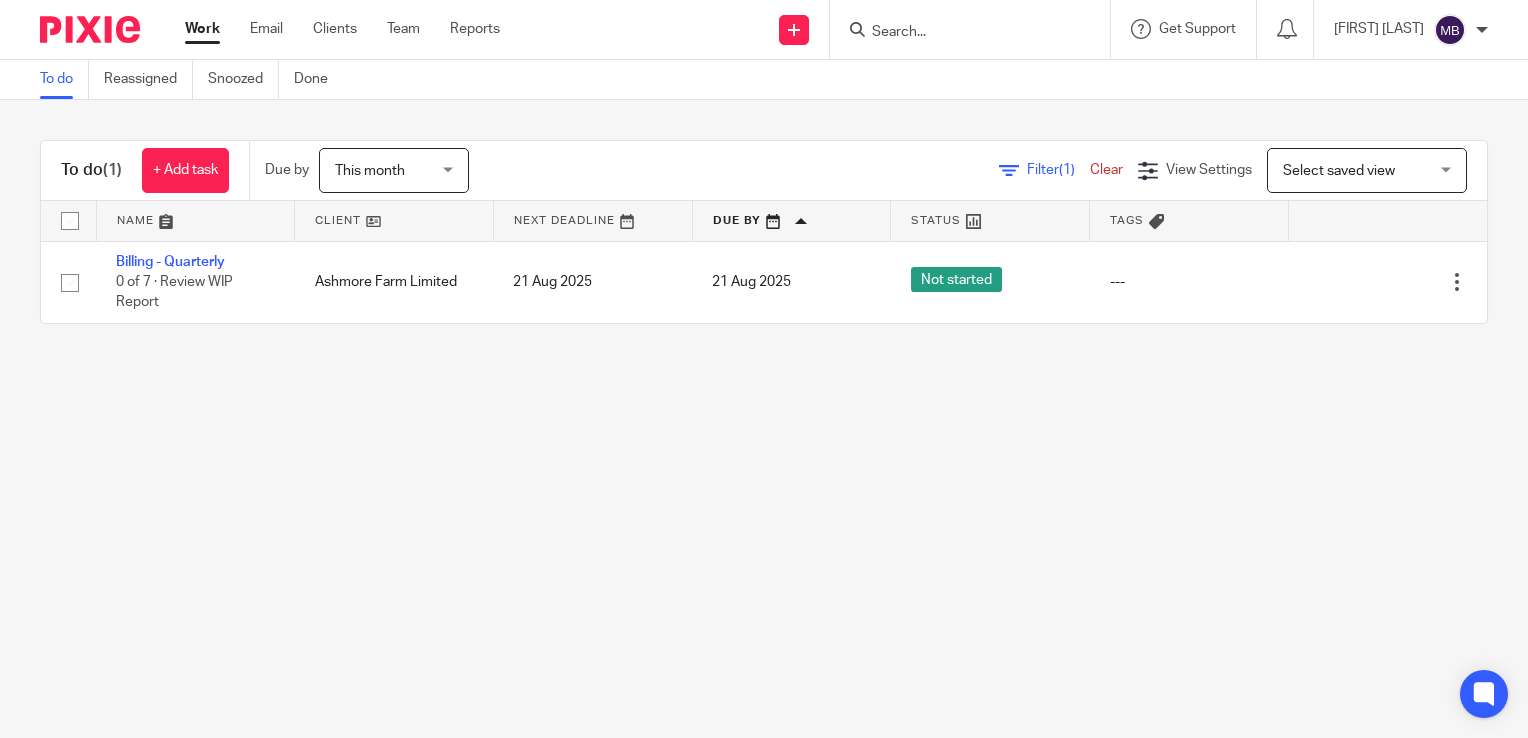scroll, scrollTop: 0, scrollLeft: 0, axis: both 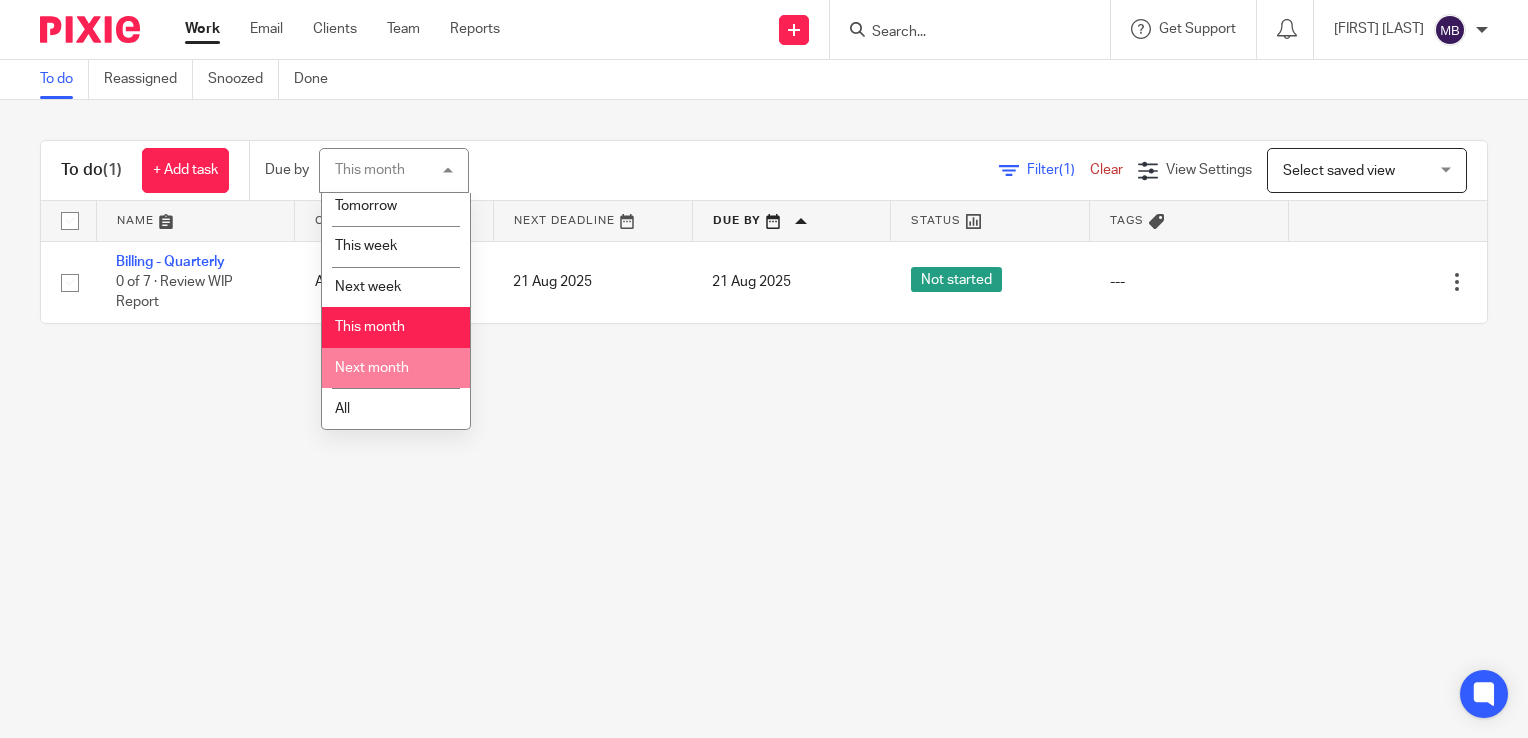 click on "Next month" at bounding box center [396, 368] 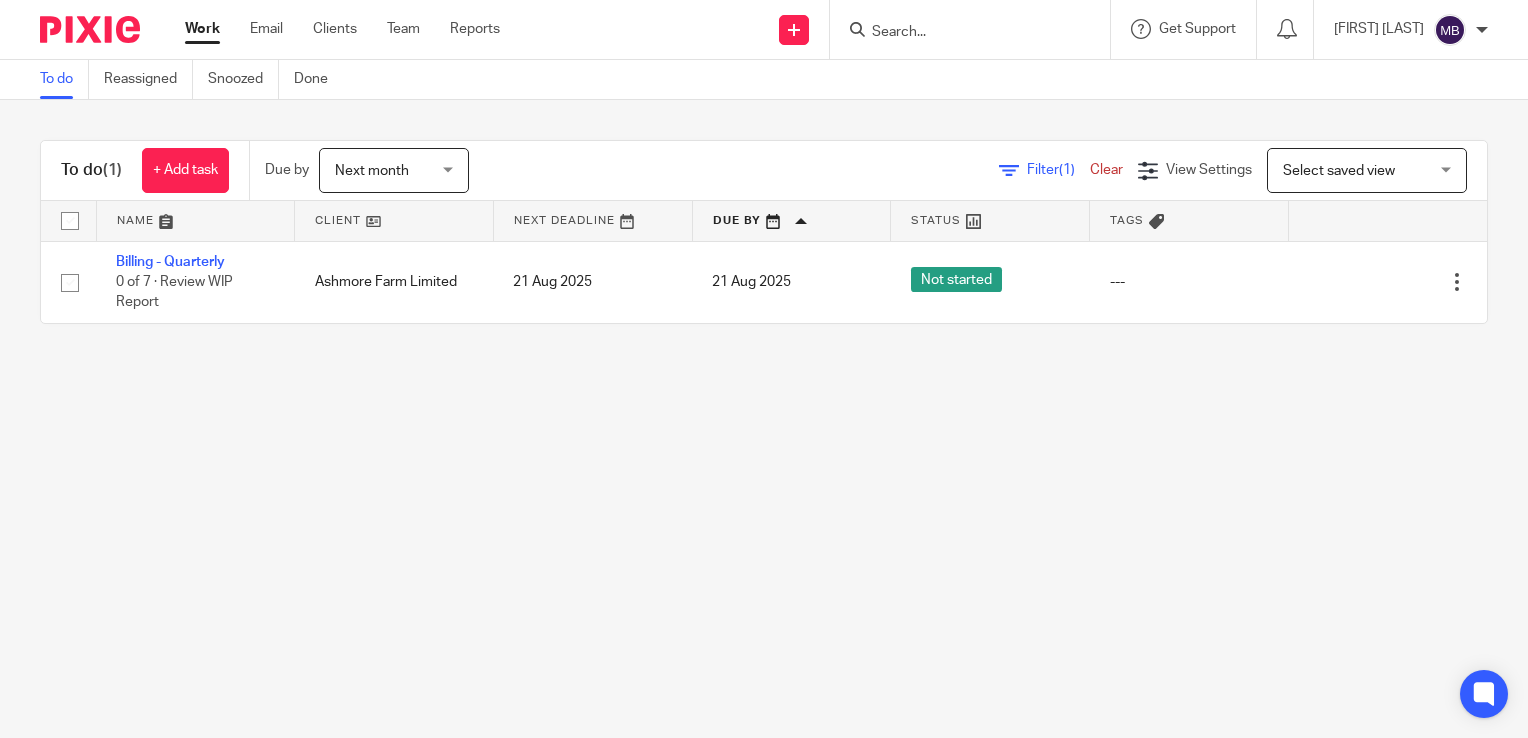 scroll, scrollTop: 0, scrollLeft: 0, axis: both 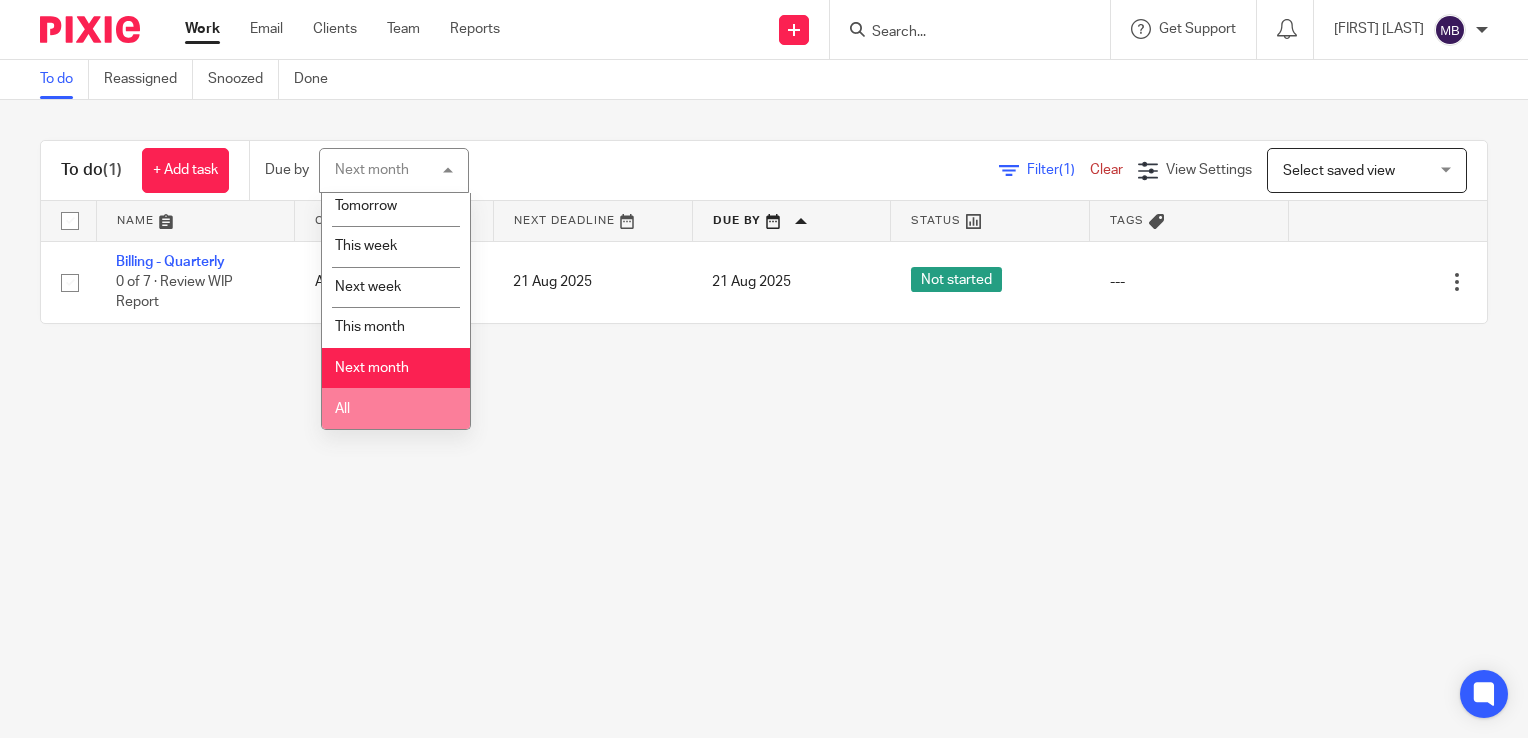 click on "All" at bounding box center (396, 408) 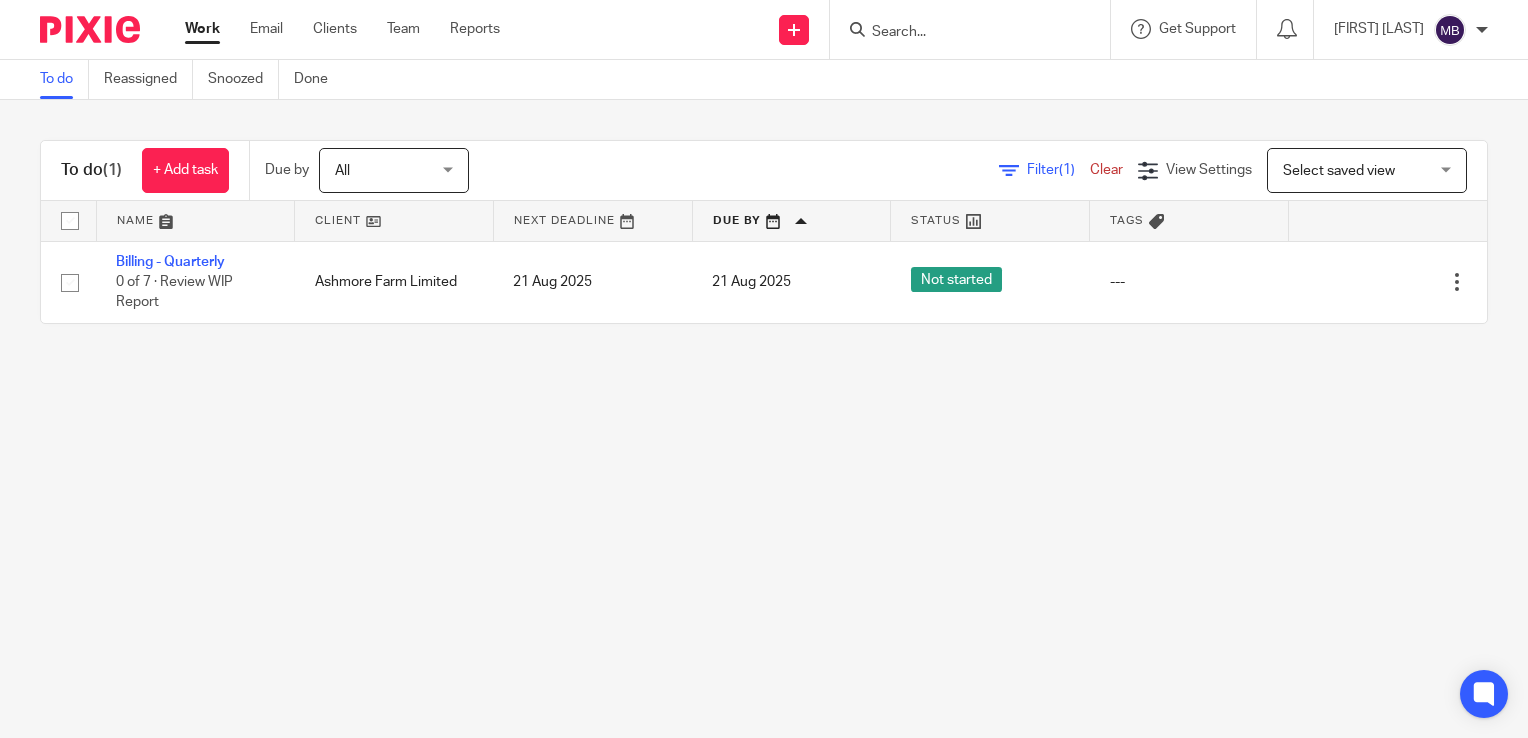 scroll, scrollTop: 0, scrollLeft: 0, axis: both 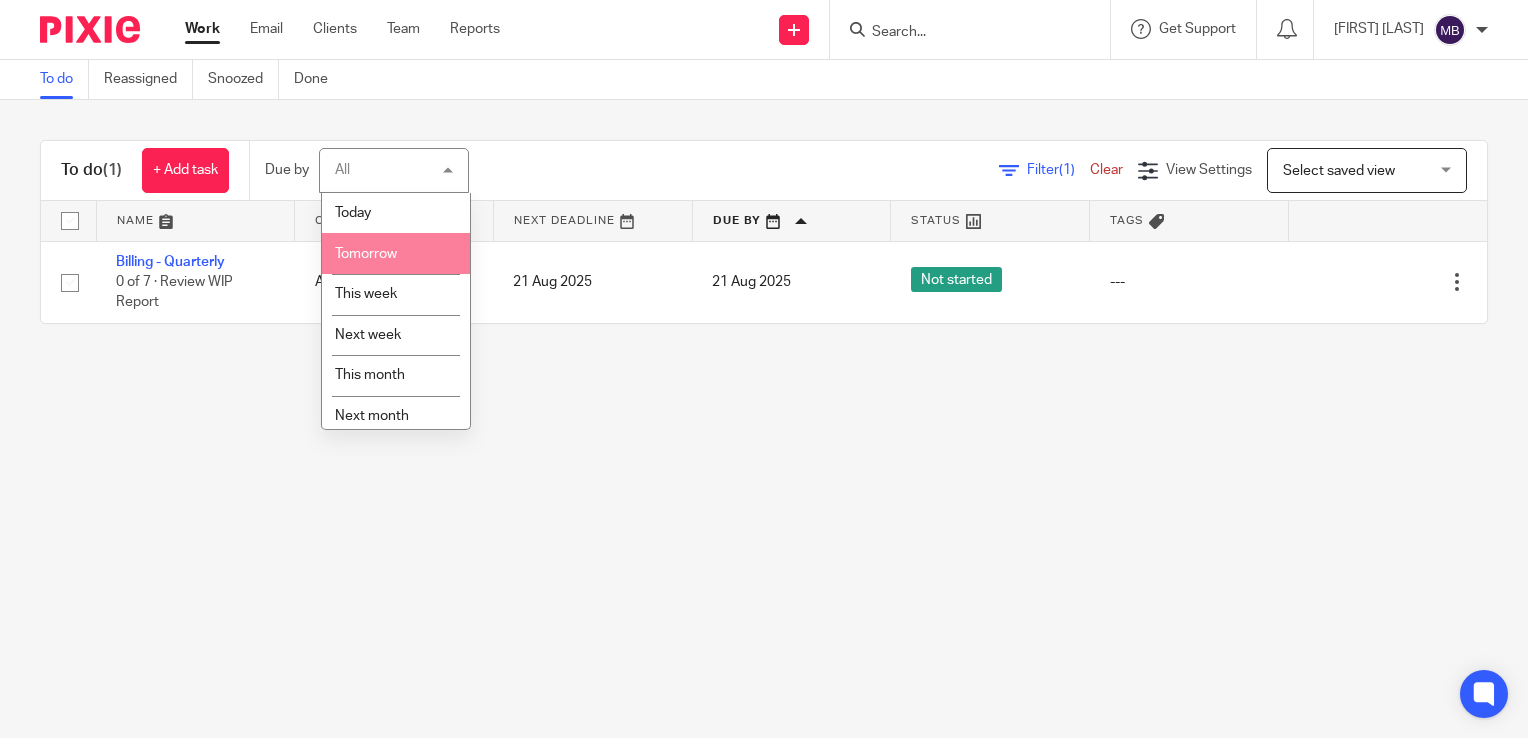 click on "Filter
(1) Clear     View Settings   View Settings     (1) Filters   Clear   Save     Manage saved views
Select saved view
Select saved view
Select saved view
Chased
Less oba/ye/bills" at bounding box center (995, 170) 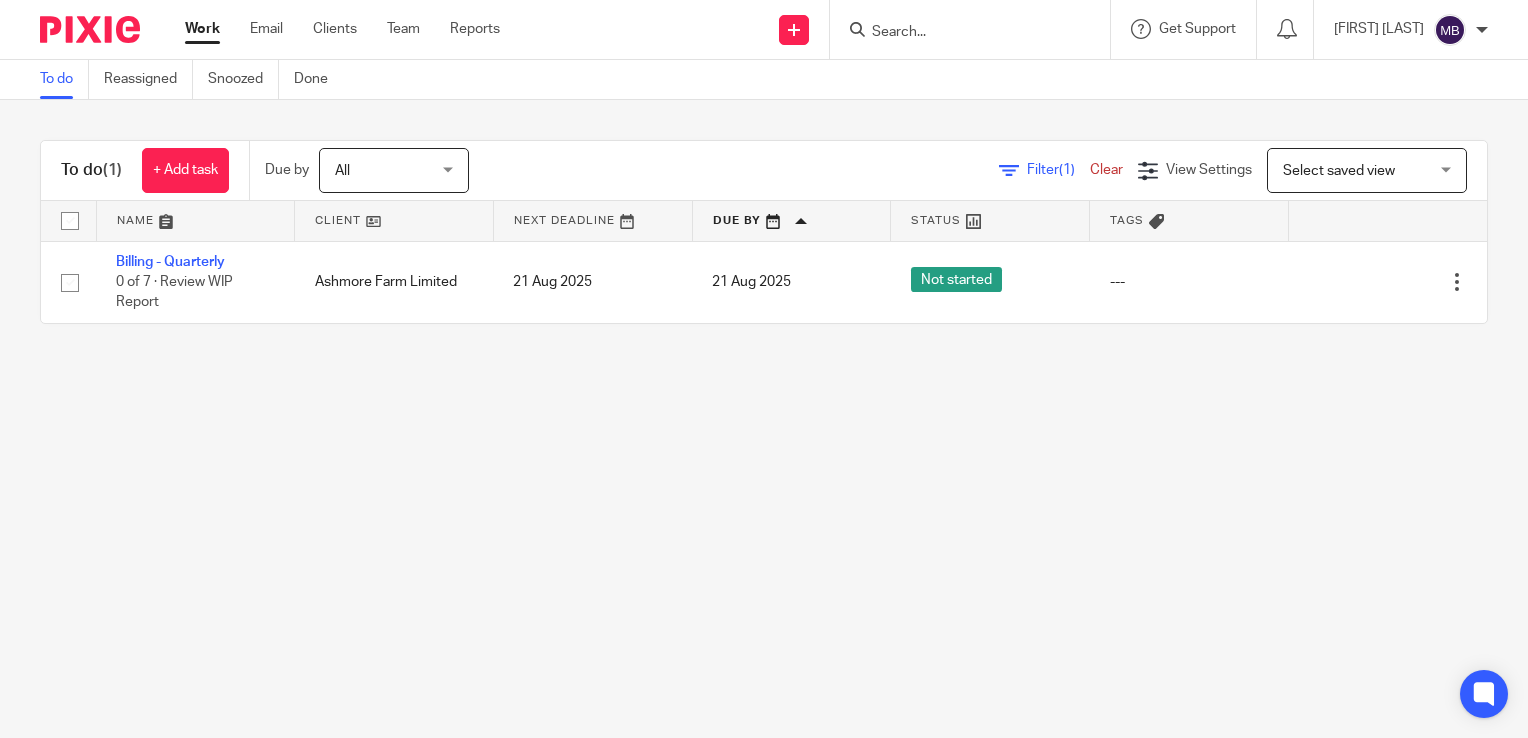 click on "All
All" at bounding box center (394, 170) 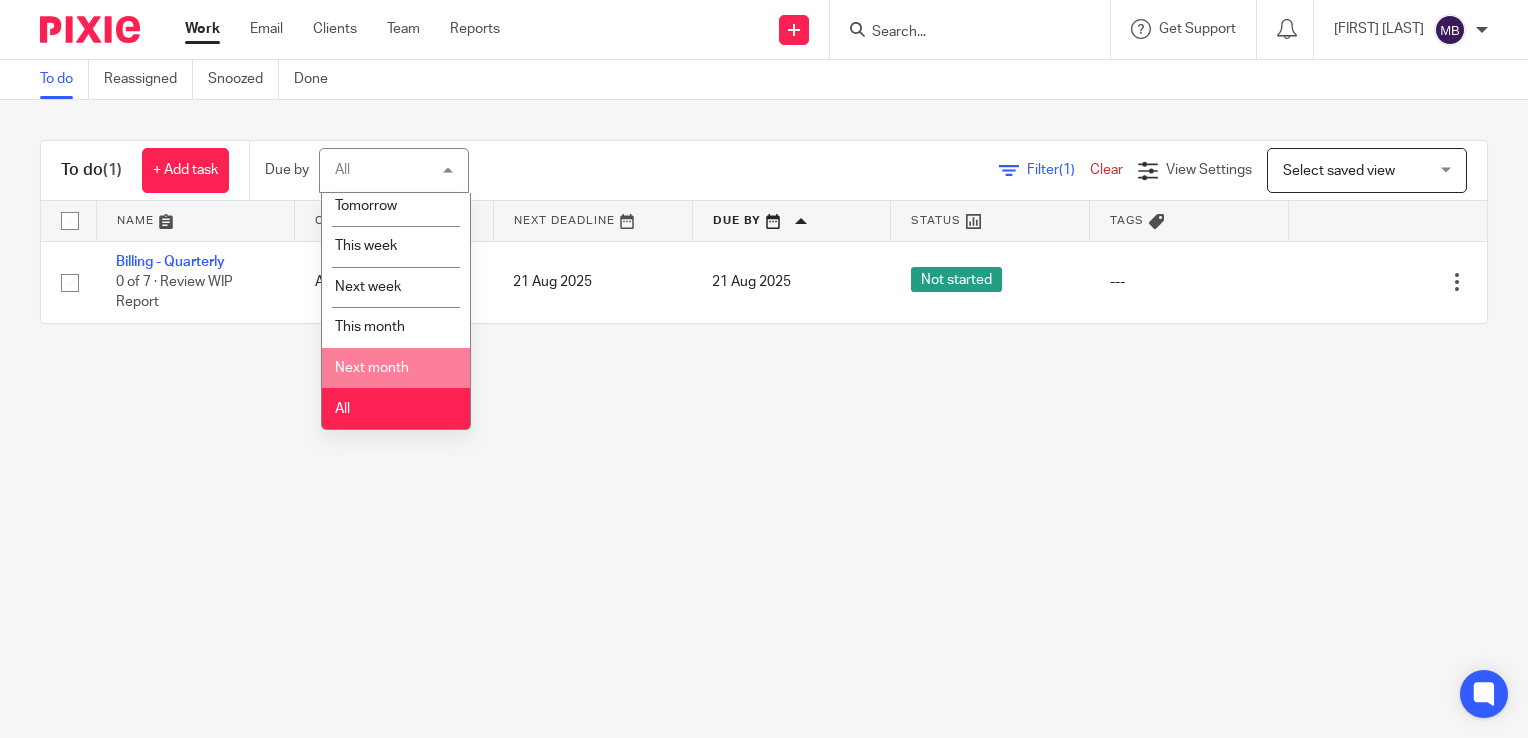 scroll, scrollTop: 51, scrollLeft: 0, axis: vertical 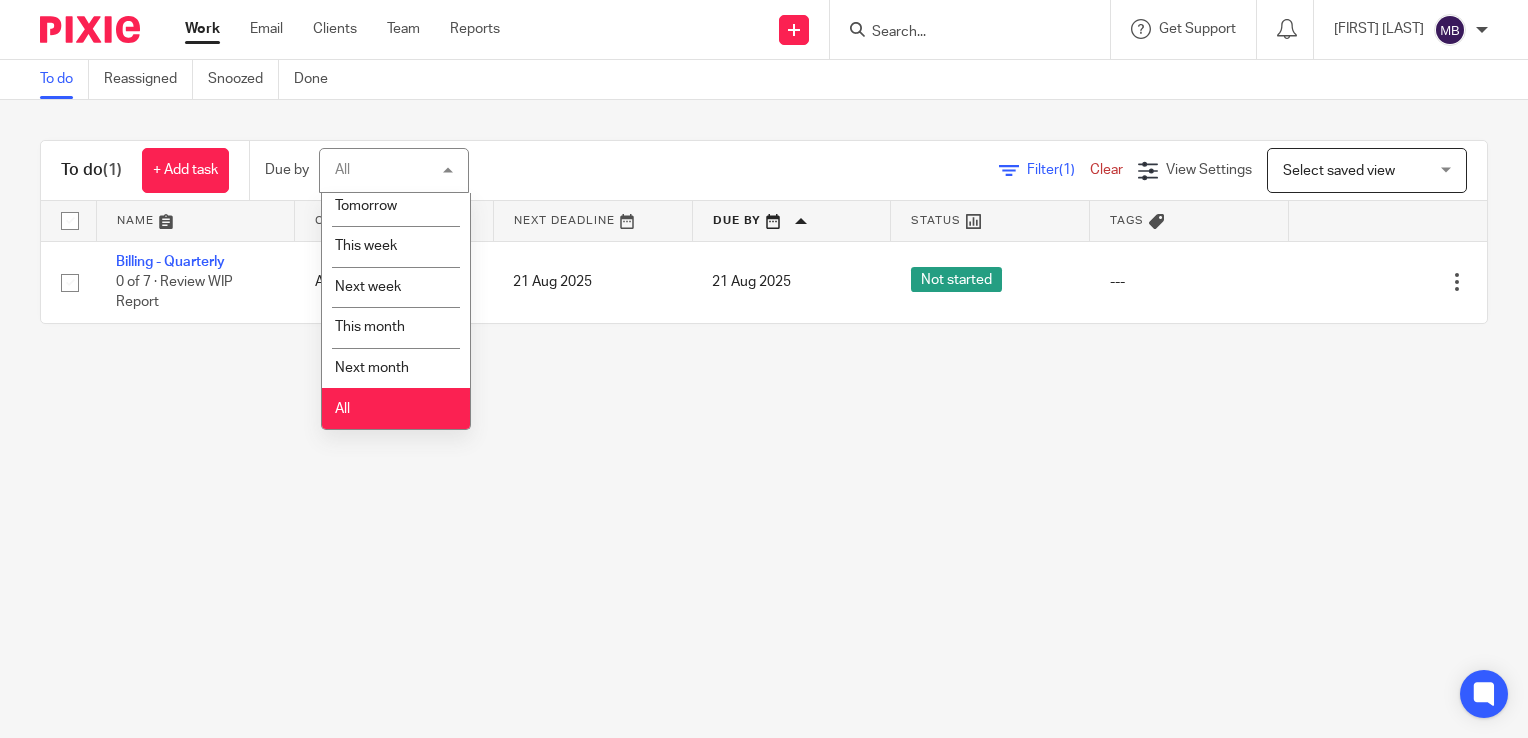click on "All" at bounding box center (396, 408) 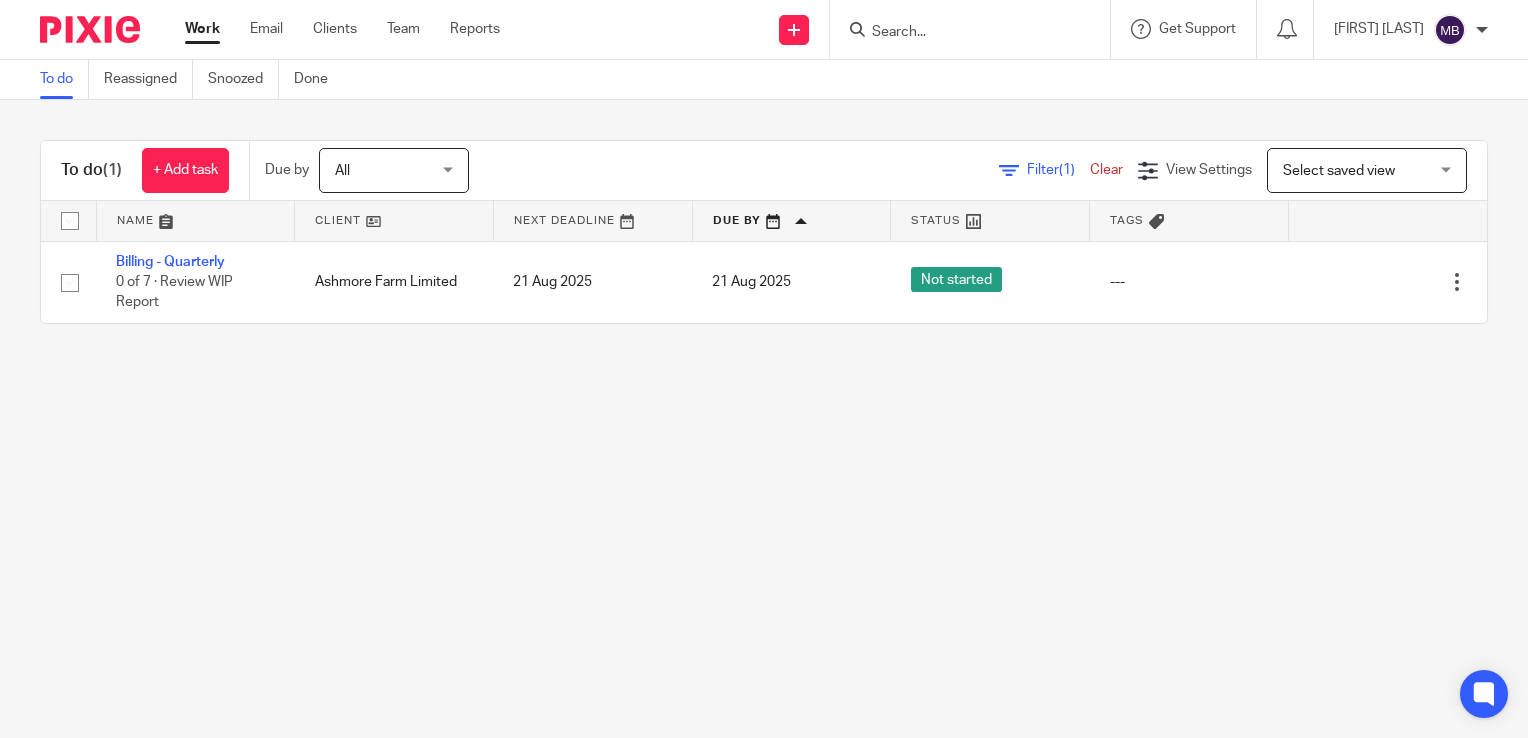 scroll, scrollTop: 0, scrollLeft: 0, axis: both 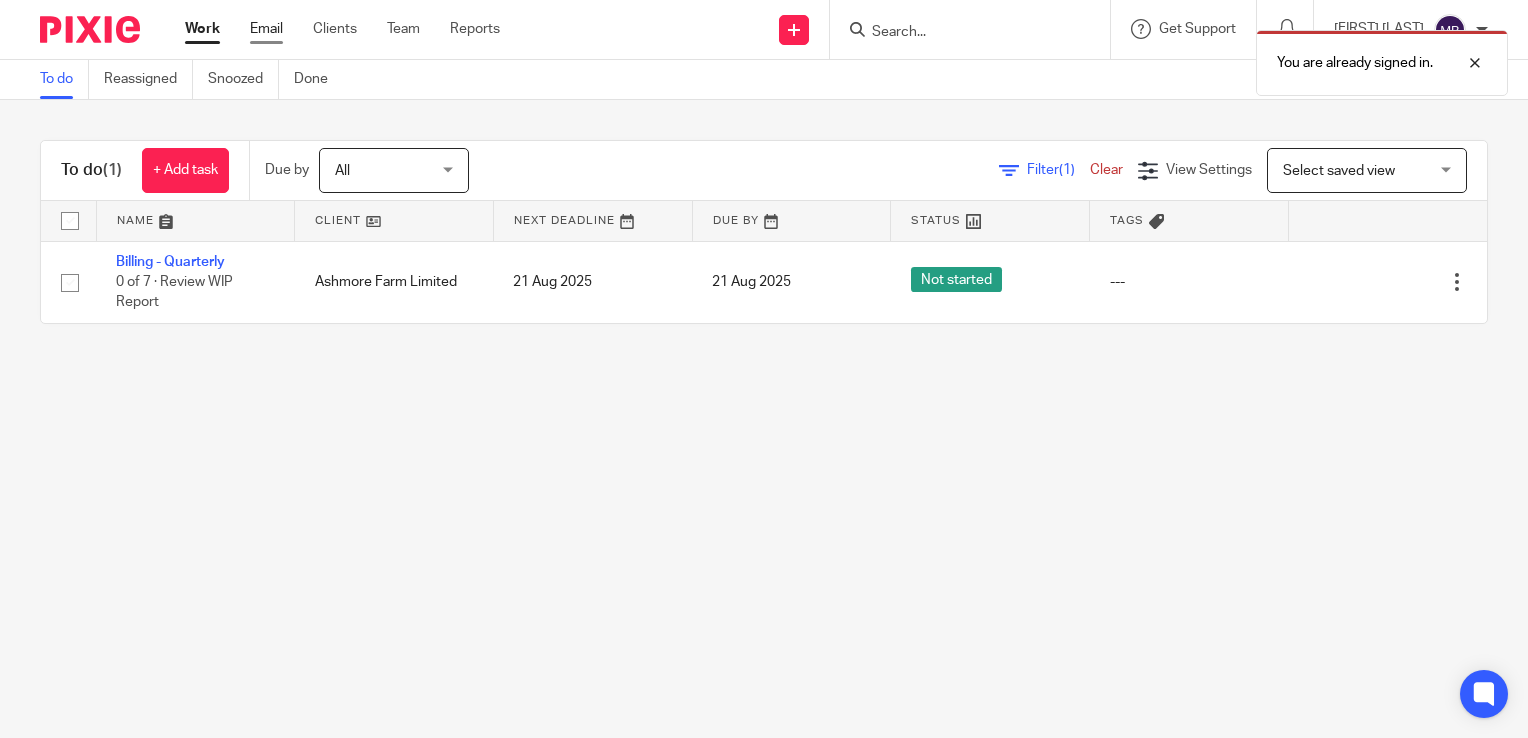 click on "Email" at bounding box center [266, 29] 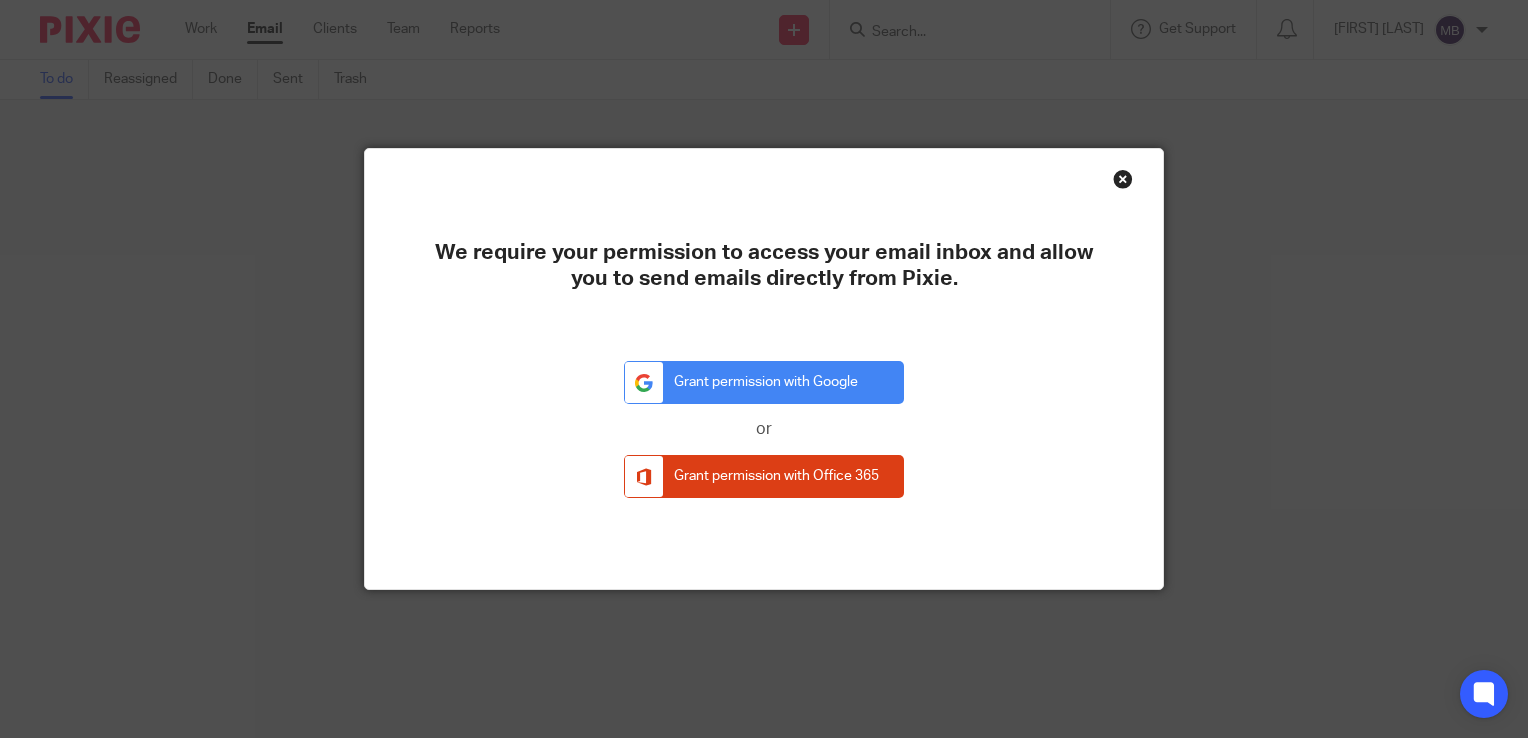 scroll, scrollTop: 0, scrollLeft: 0, axis: both 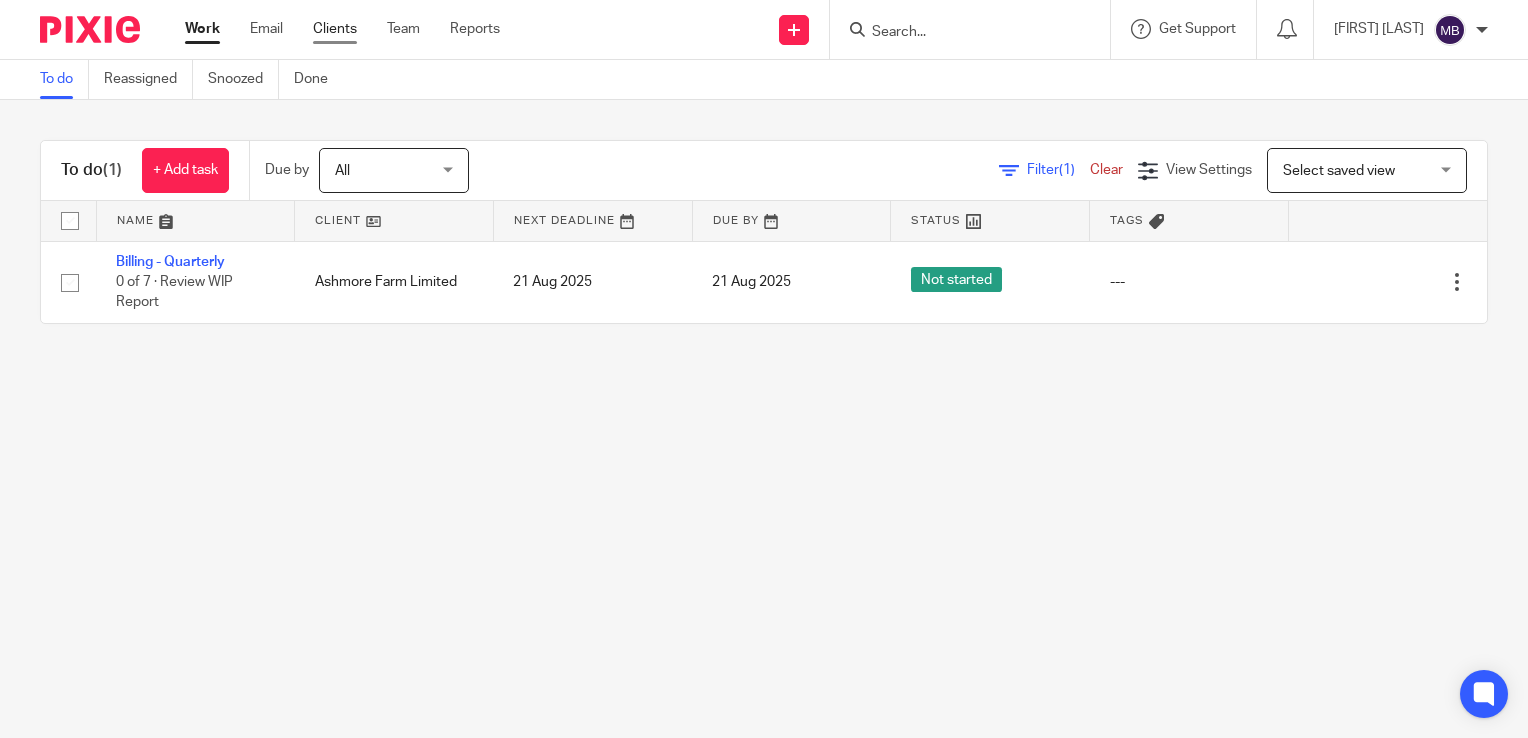 click on "Clients" at bounding box center (335, 29) 